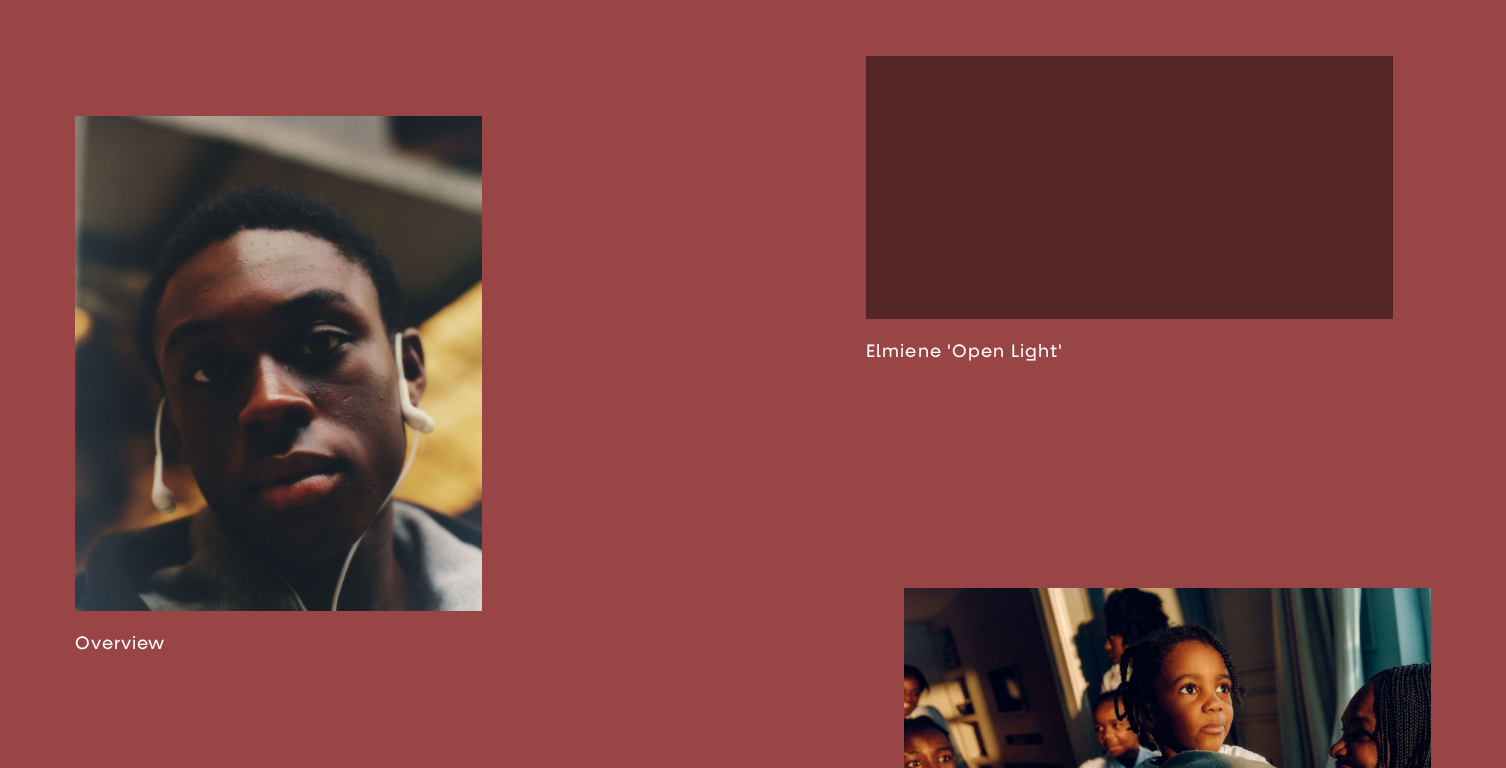 scroll, scrollTop: 1241, scrollLeft: 0, axis: vertical 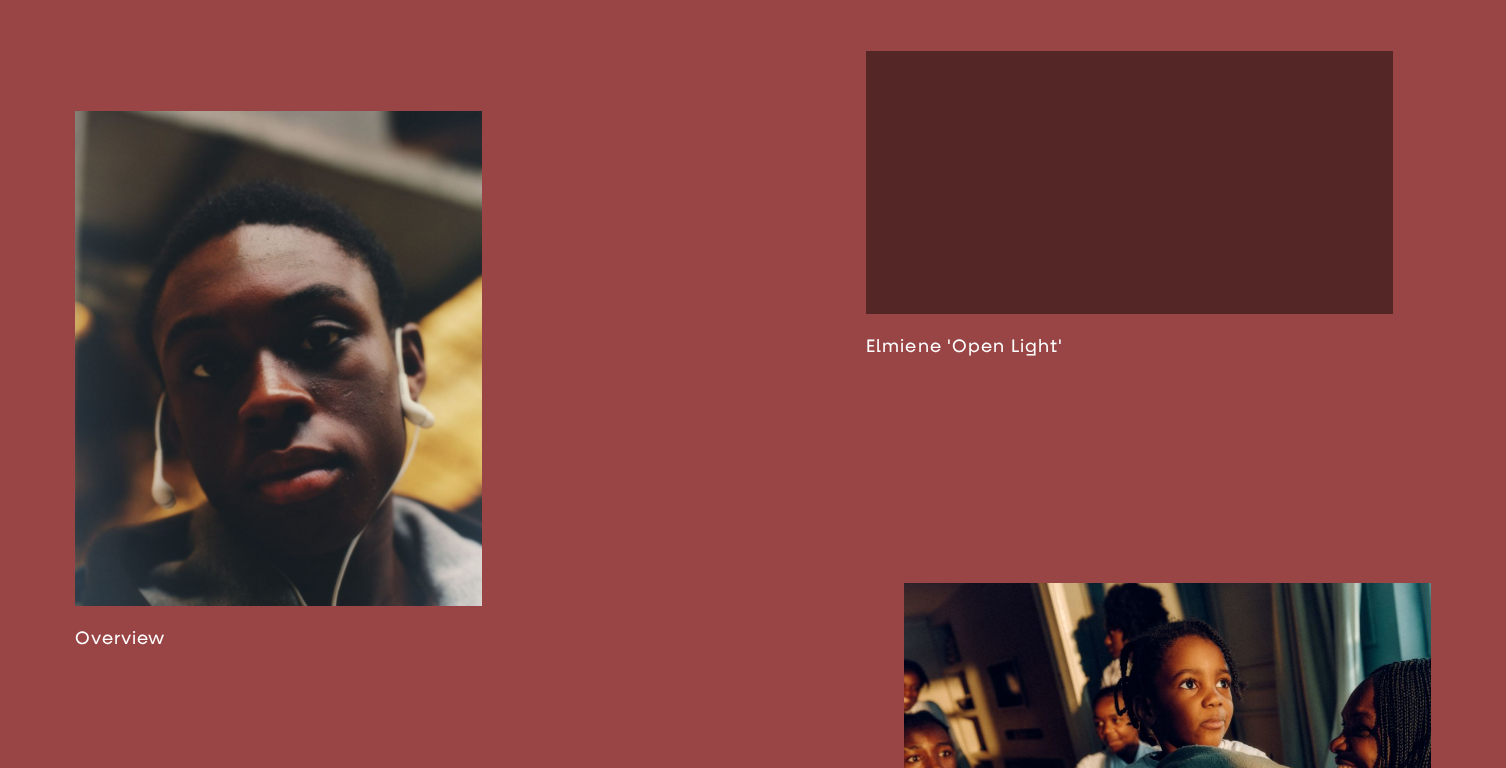 click at bounding box center (278, 380) 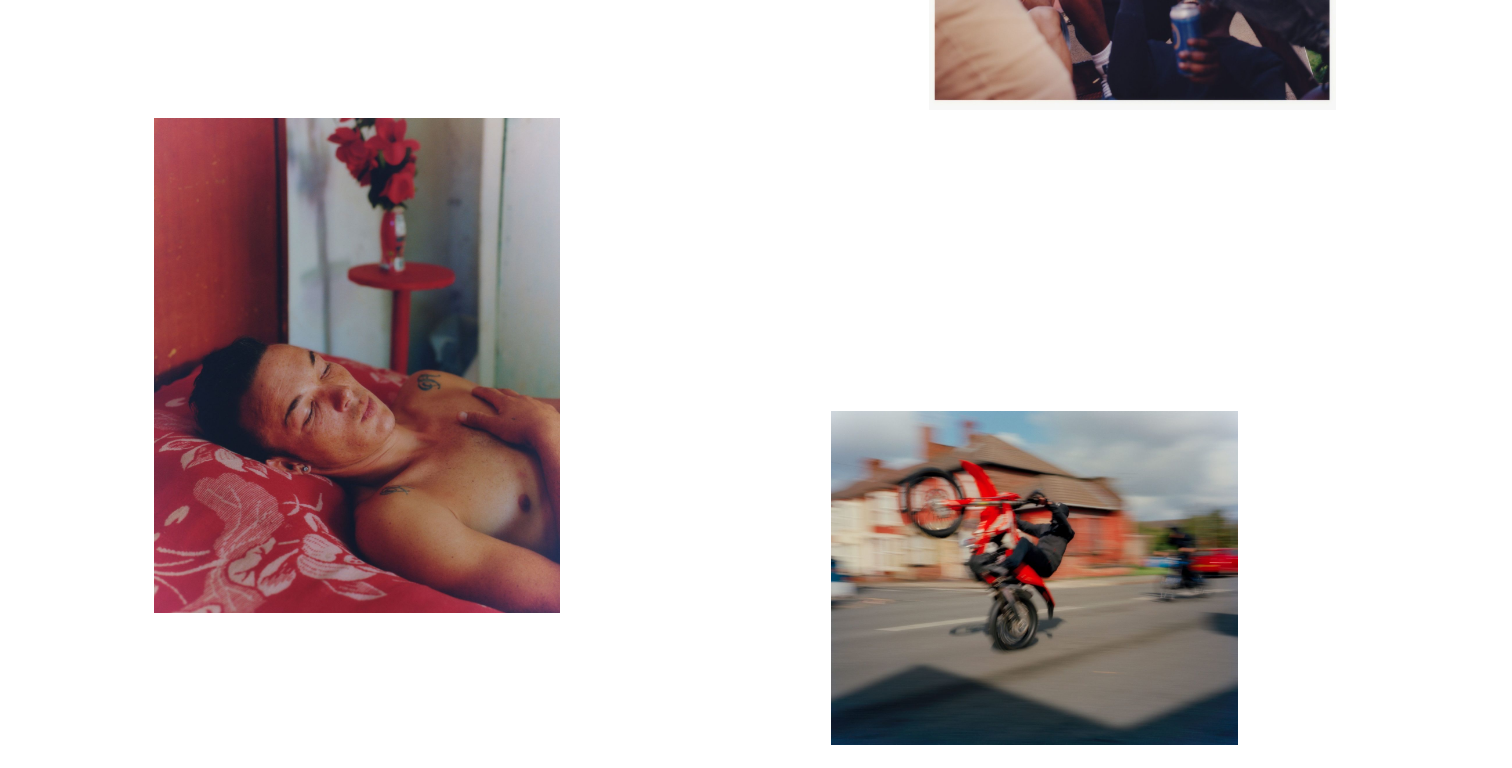 scroll, scrollTop: 5187, scrollLeft: 0, axis: vertical 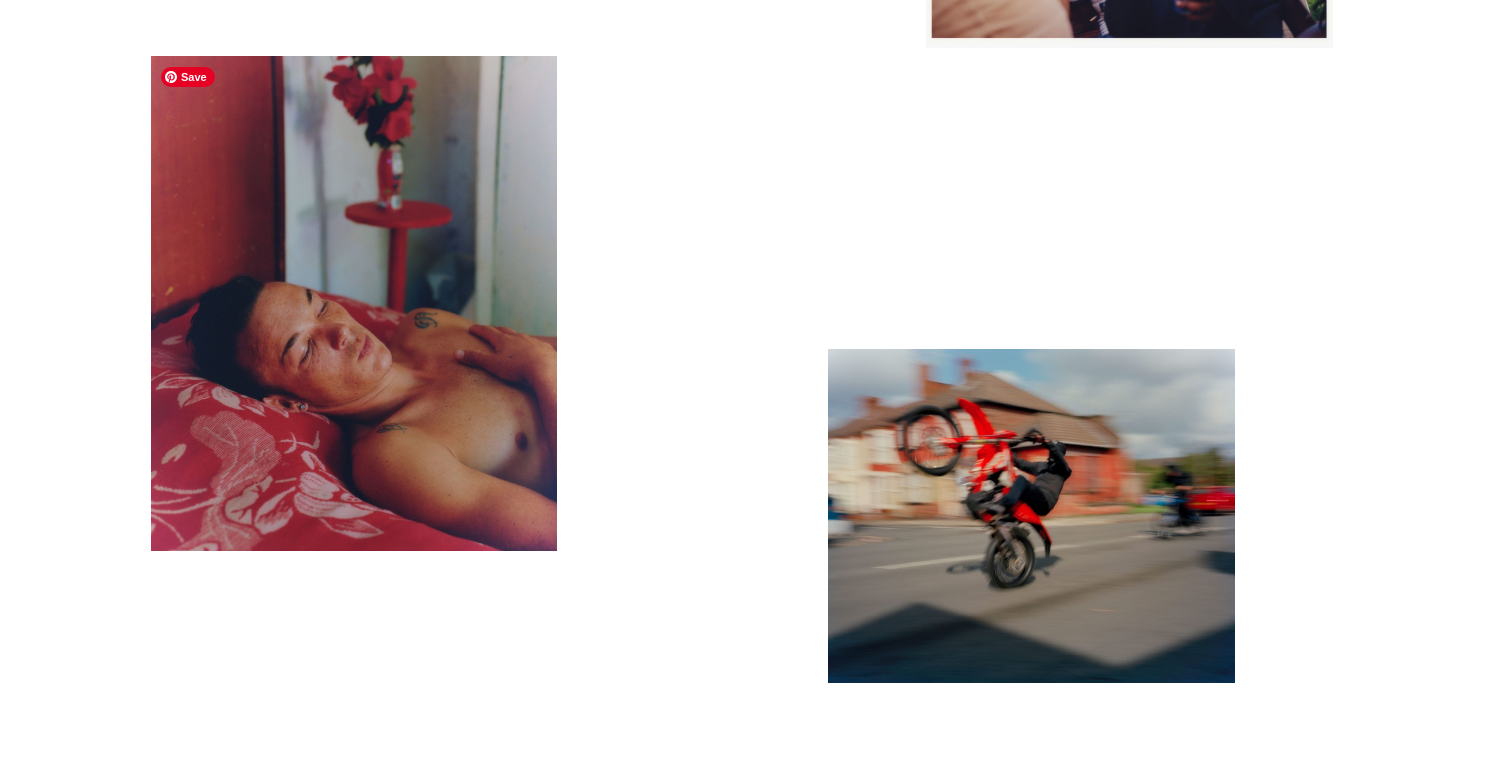 click at bounding box center [354, 303] 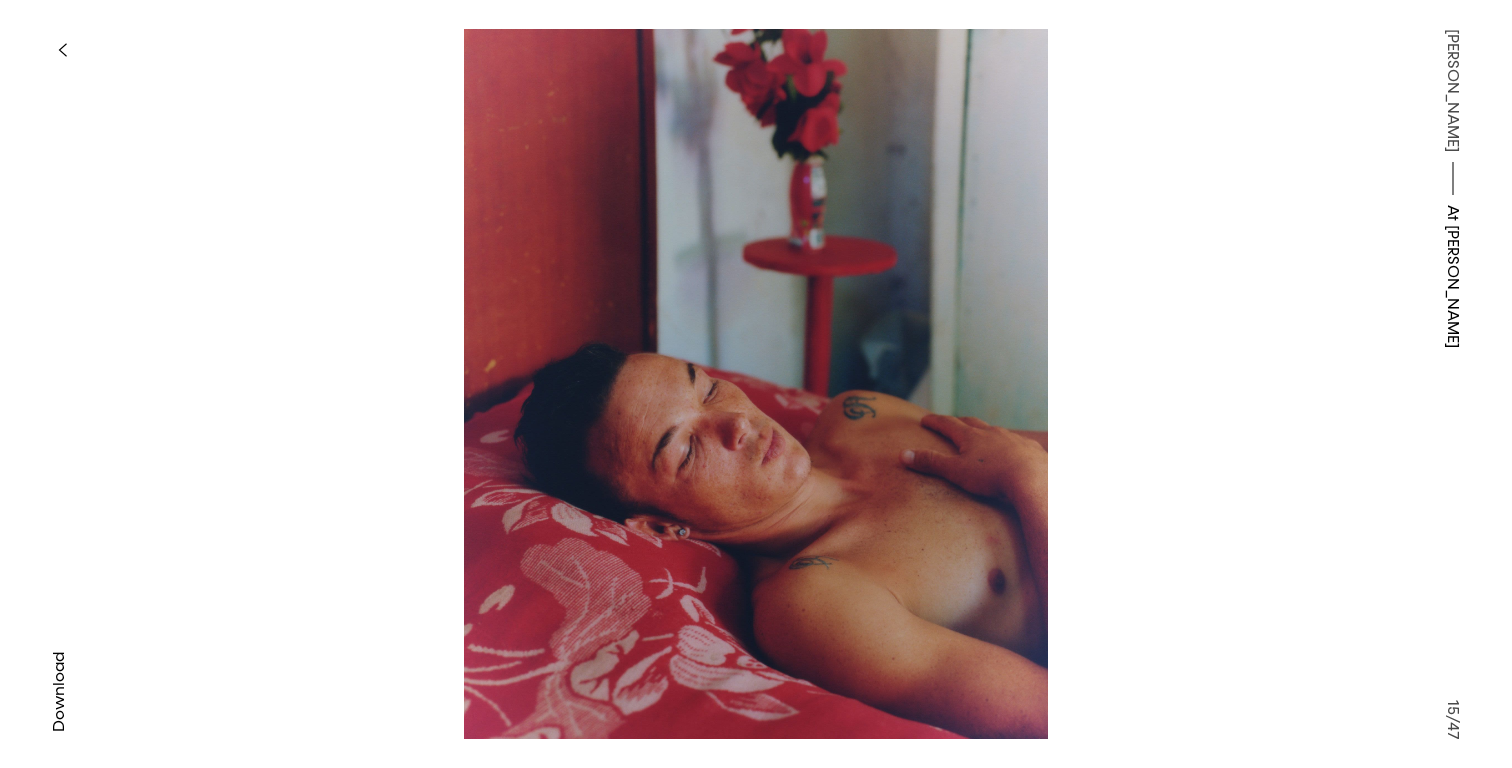 type 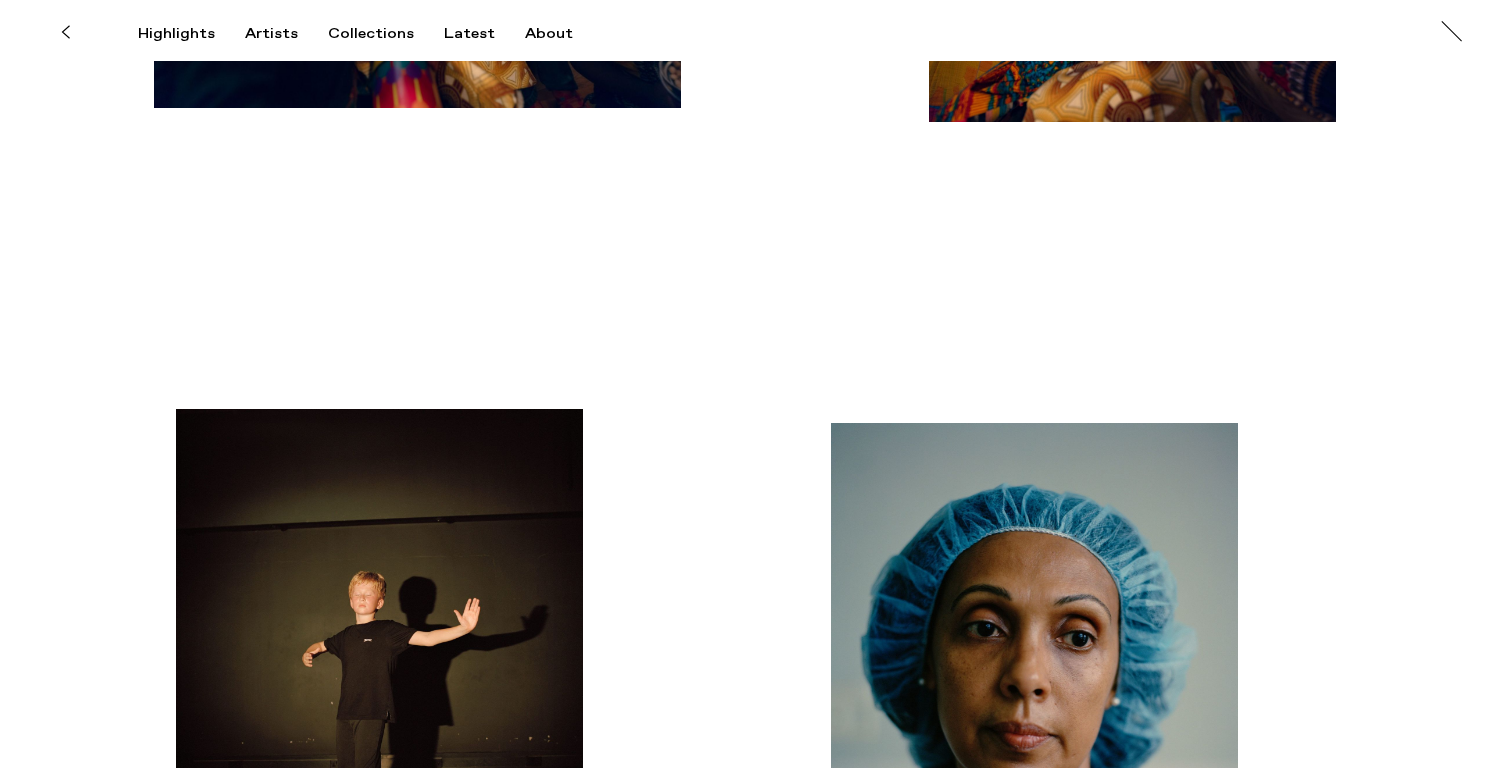 scroll, scrollTop: 14503, scrollLeft: 0, axis: vertical 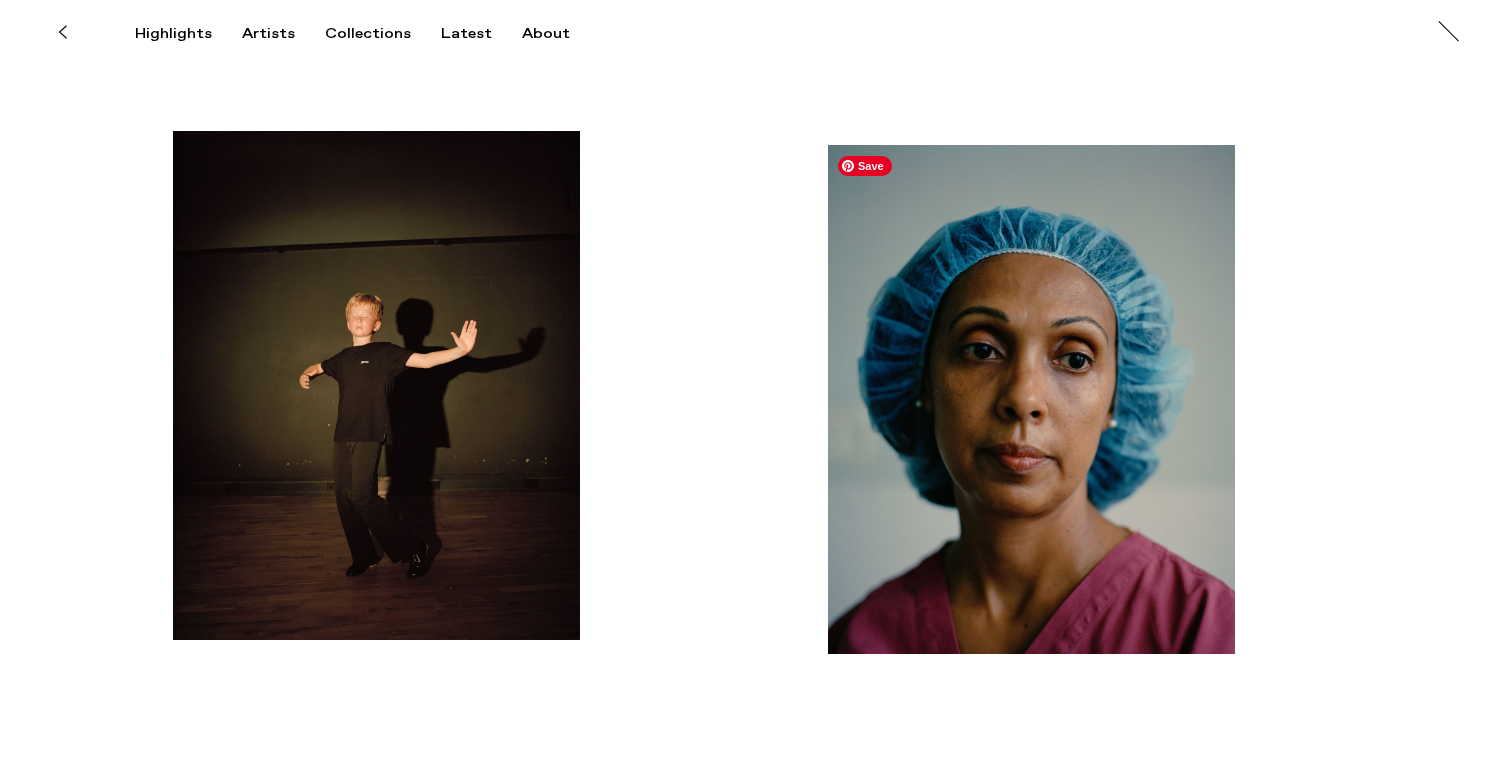 click at bounding box center [1031, 399] 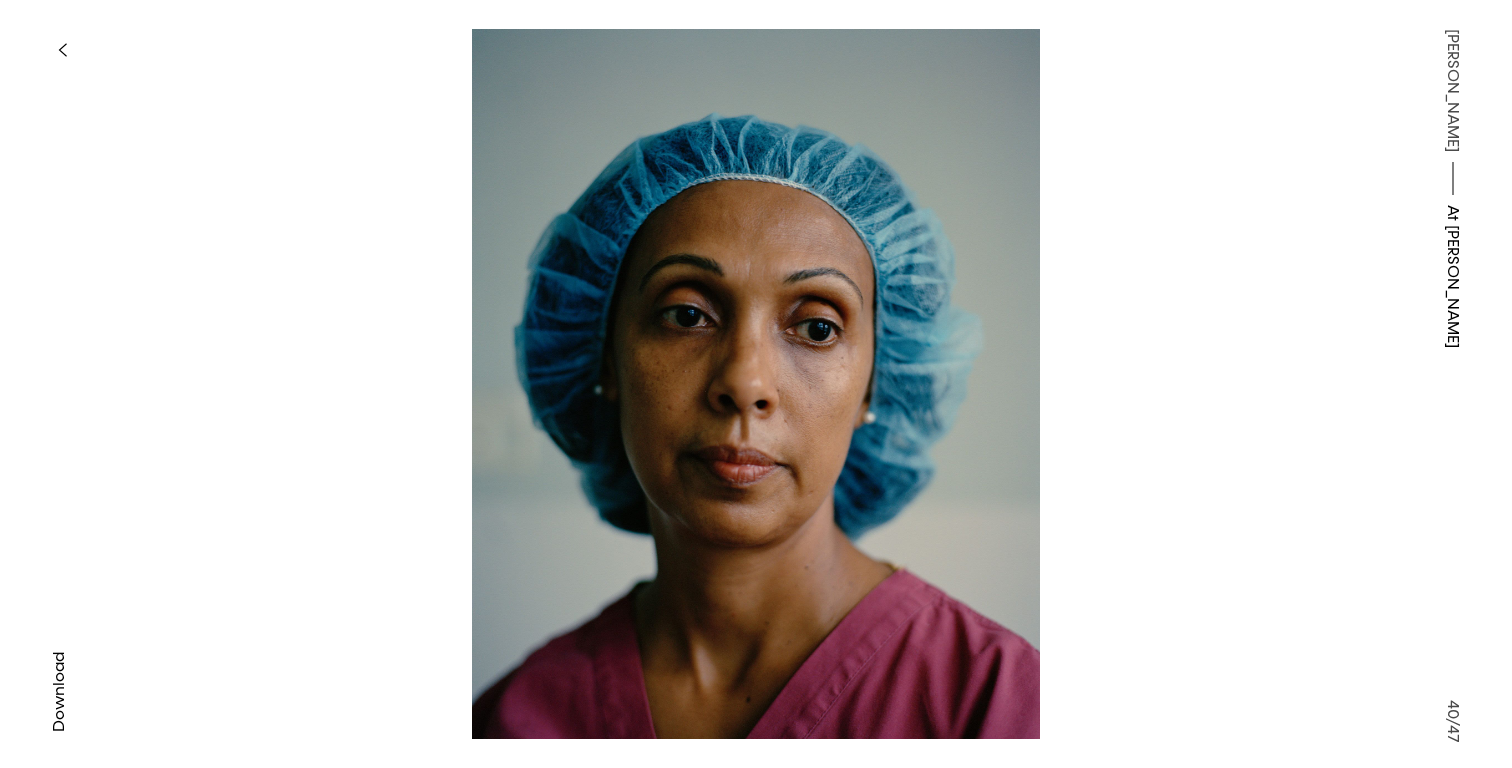 type 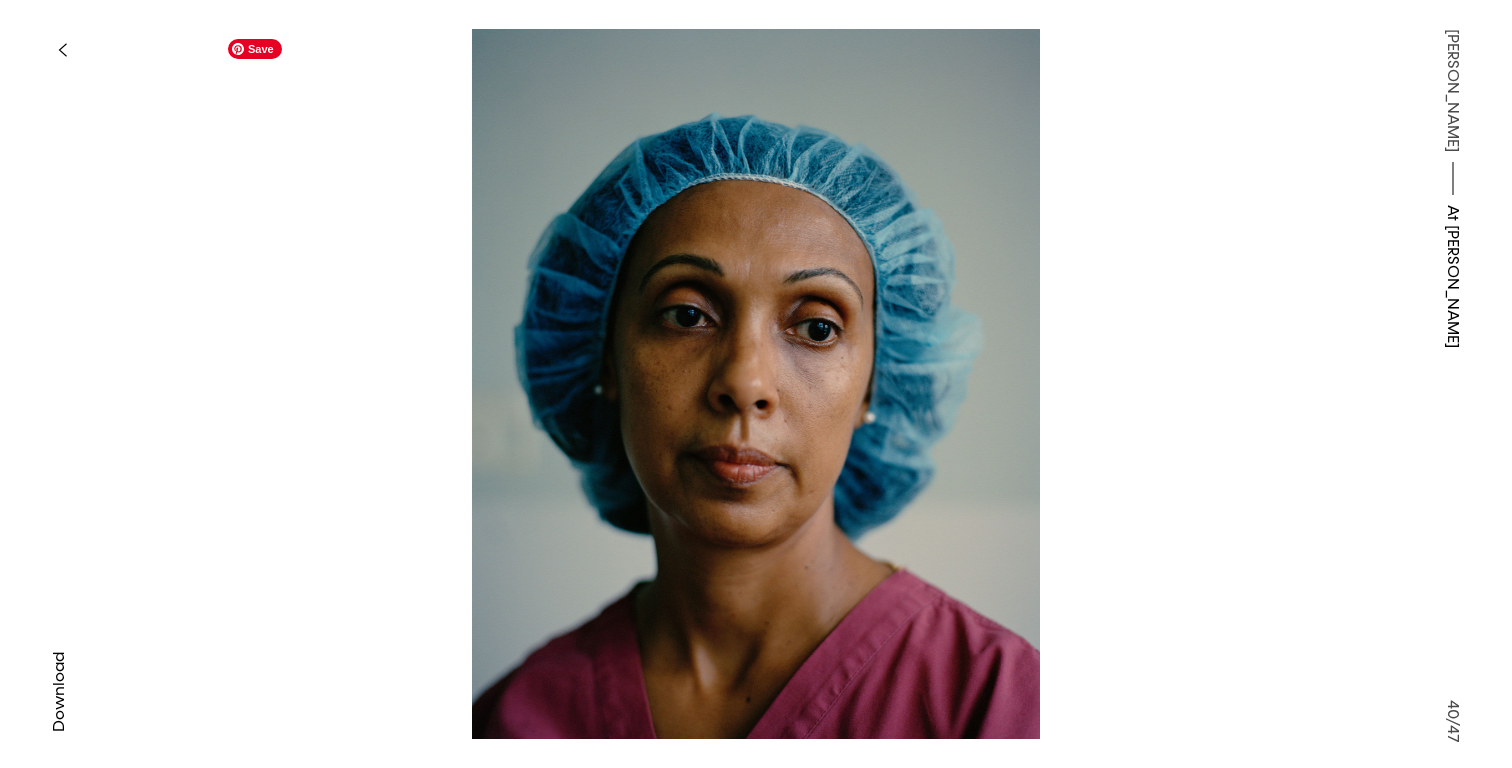 click at bounding box center [756, 384] 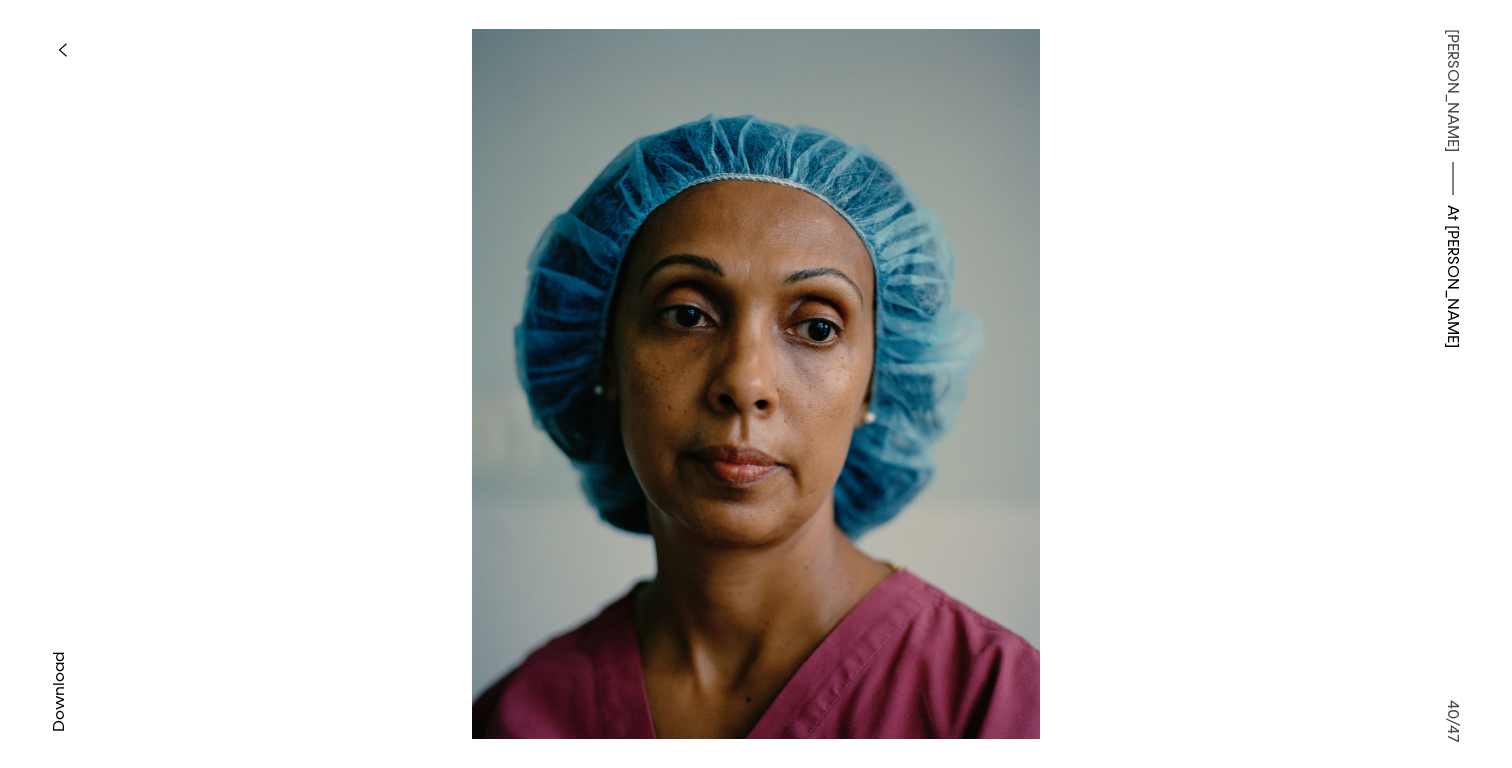 click at bounding box center [62, 50] 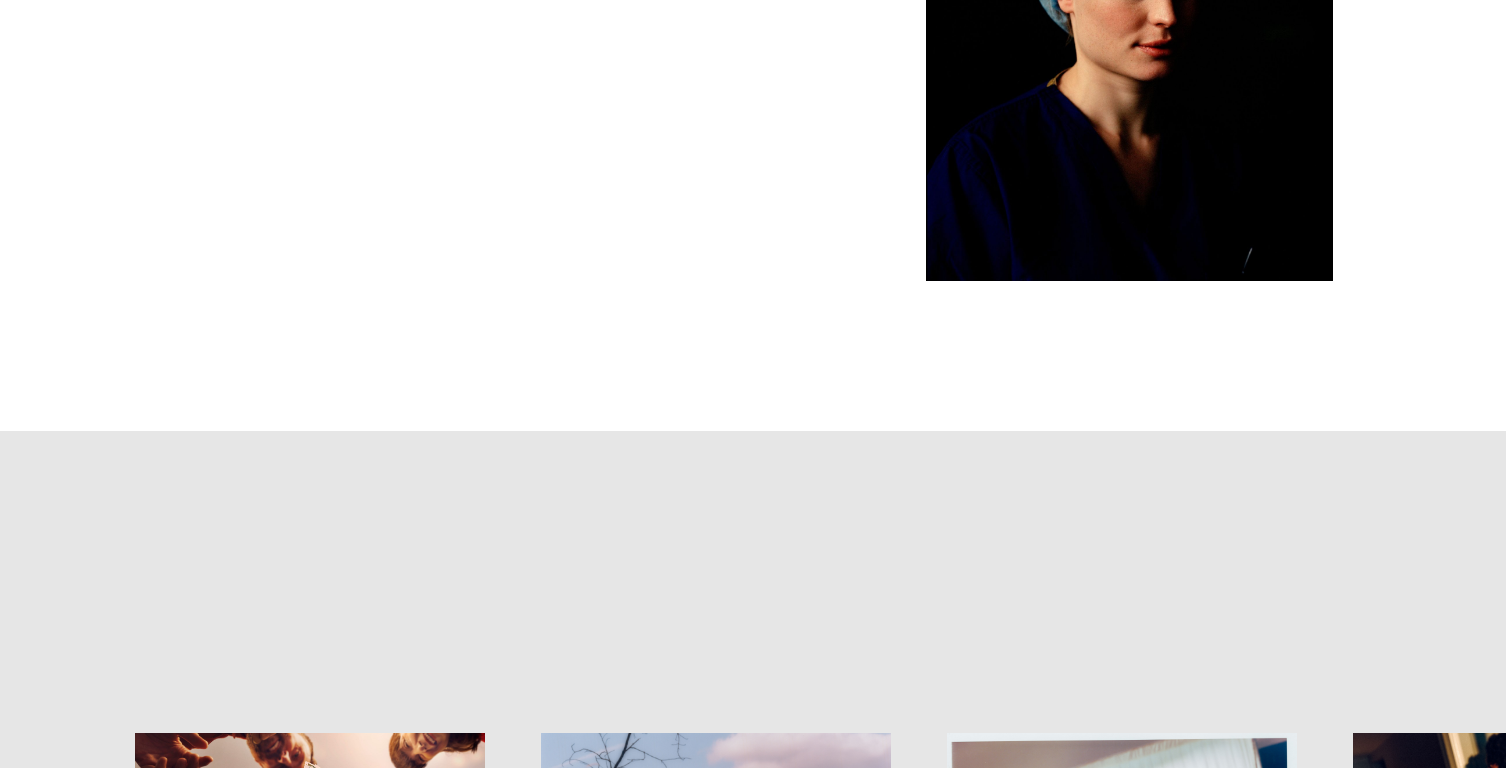 scroll, scrollTop: 17809, scrollLeft: 0, axis: vertical 